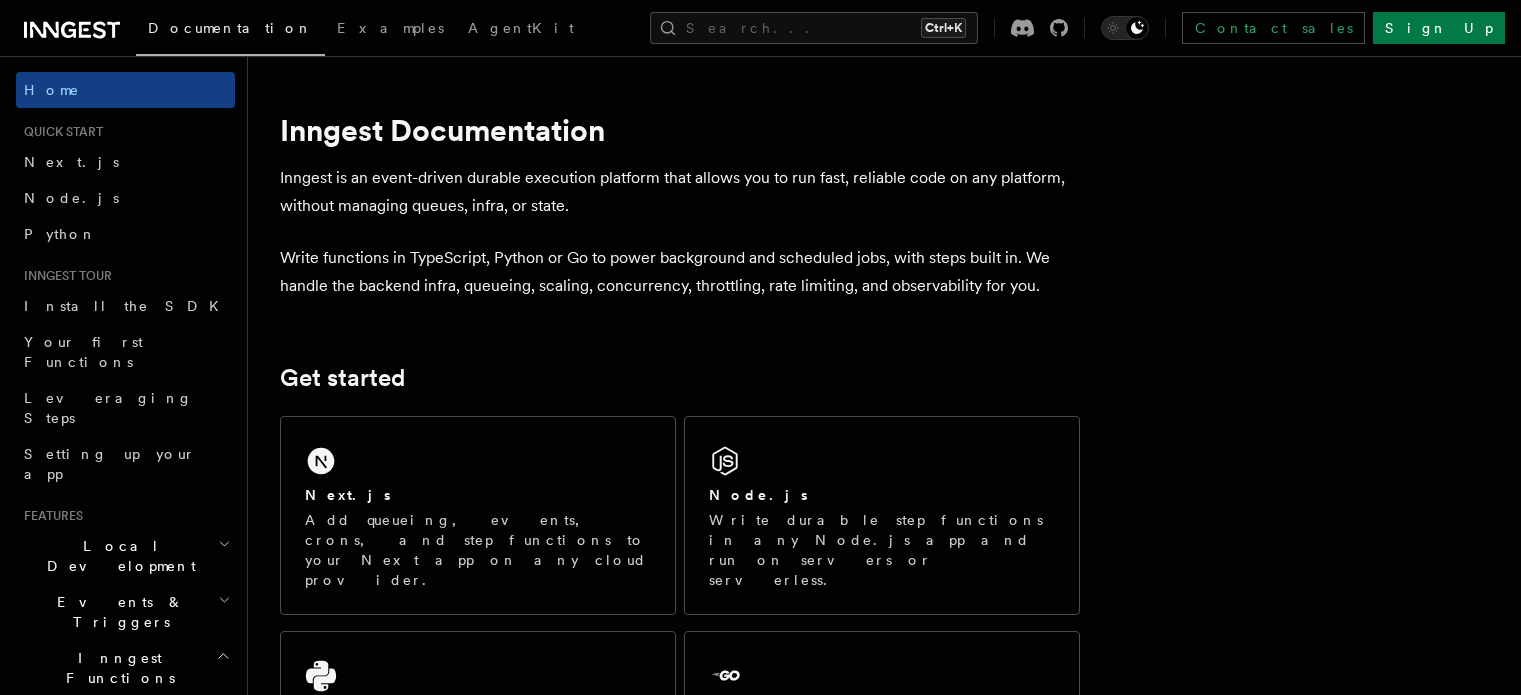 scroll, scrollTop: 0, scrollLeft: 0, axis: both 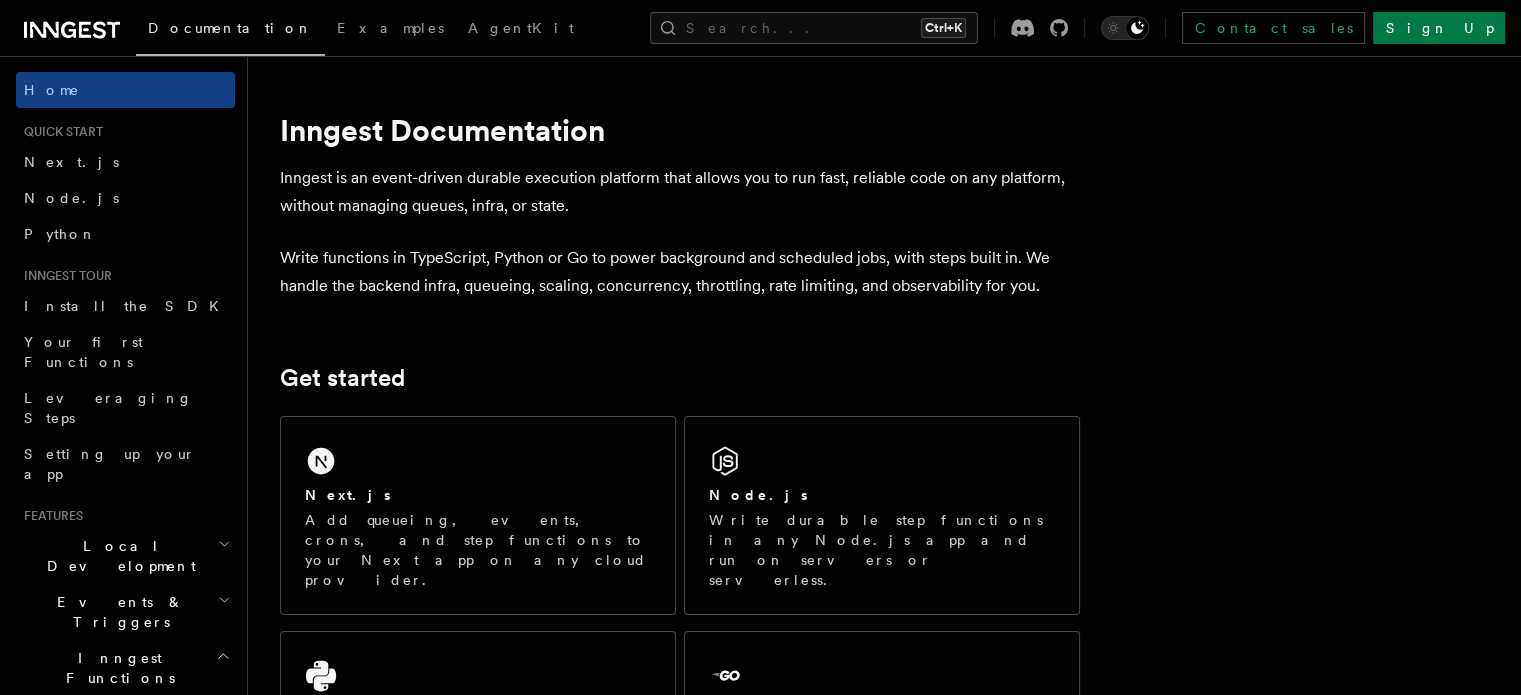 click 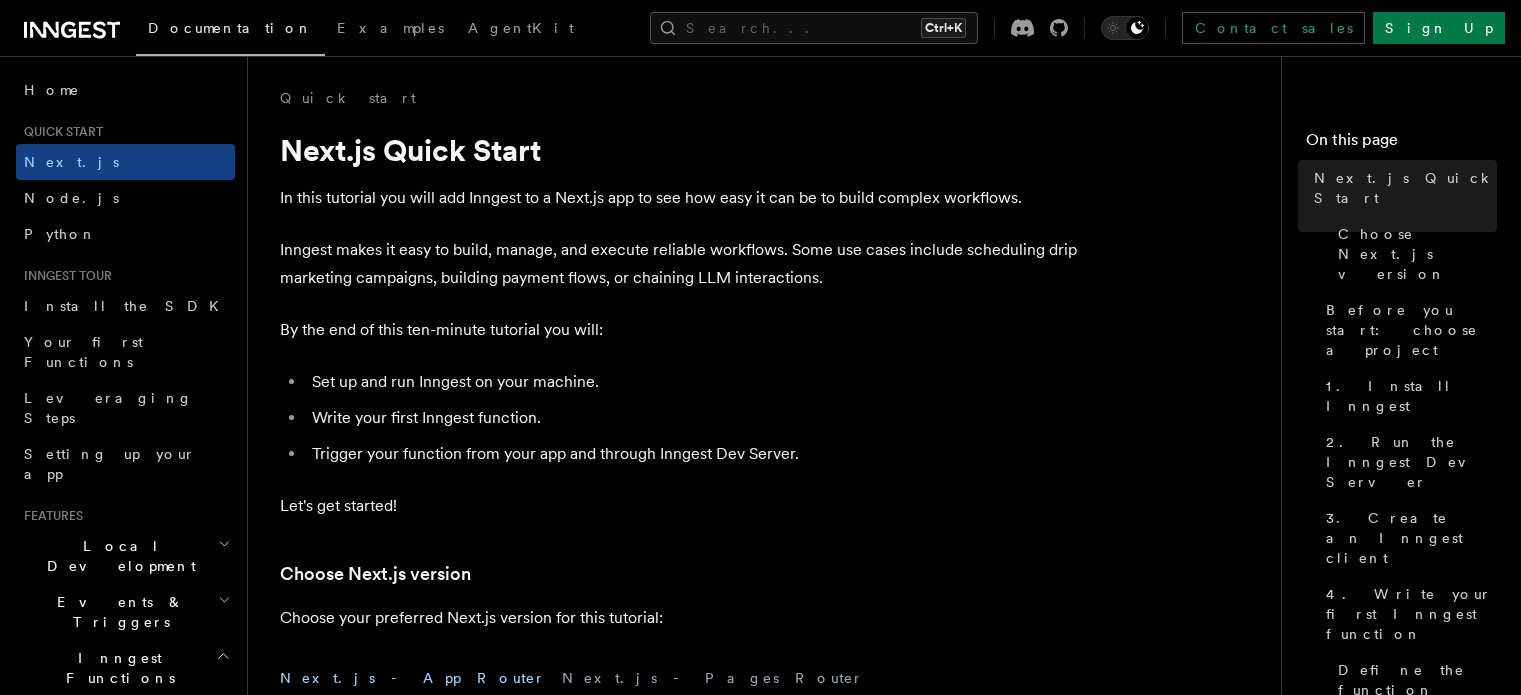 scroll, scrollTop: 0, scrollLeft: 0, axis: both 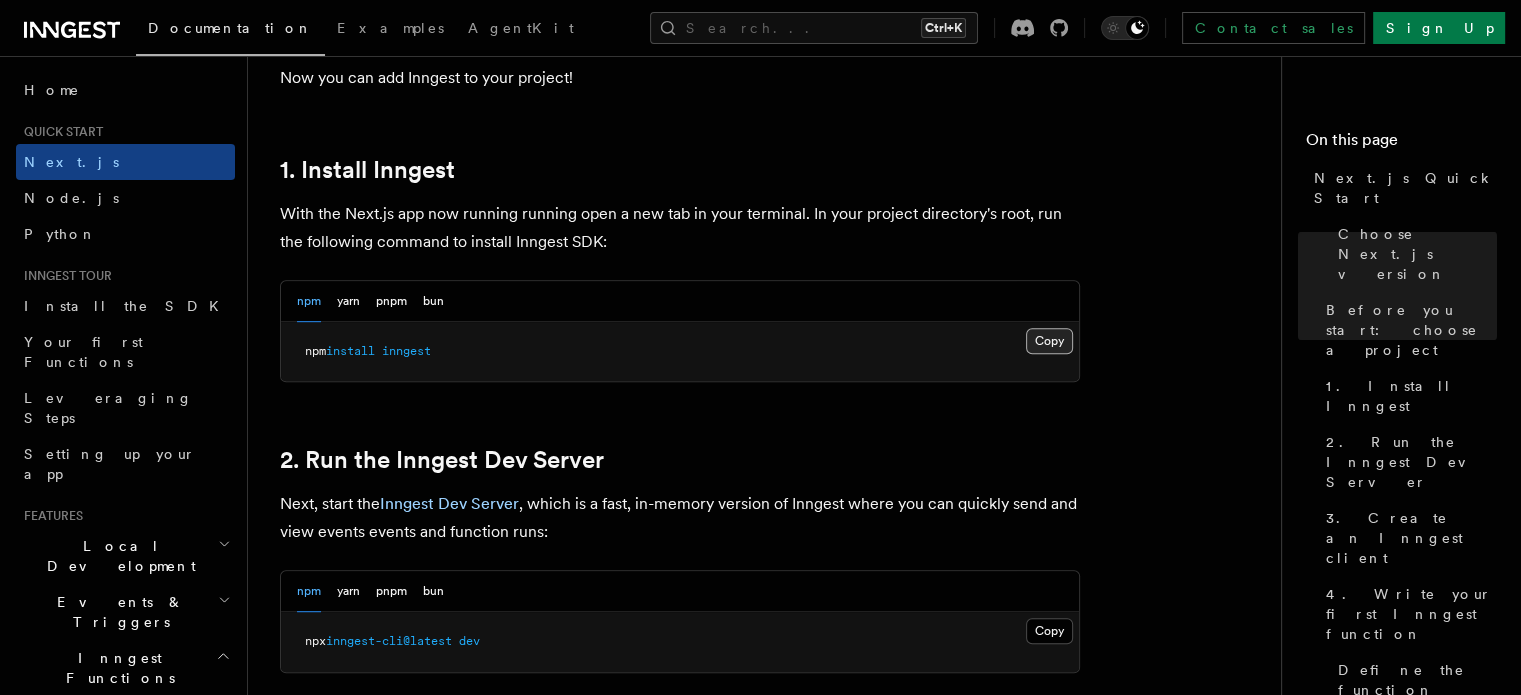 click on "Copy Copied" at bounding box center [1049, 341] 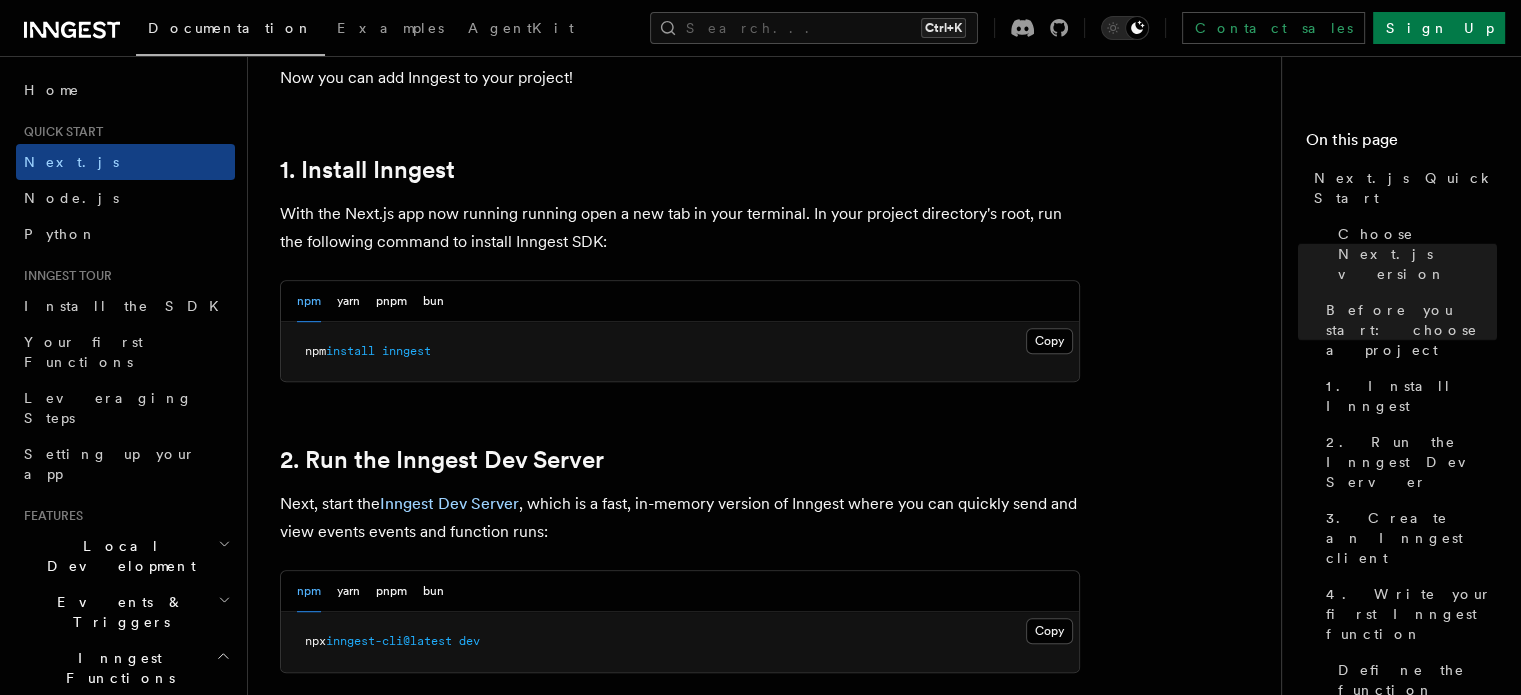 scroll, scrollTop: 1280, scrollLeft: 0, axis: vertical 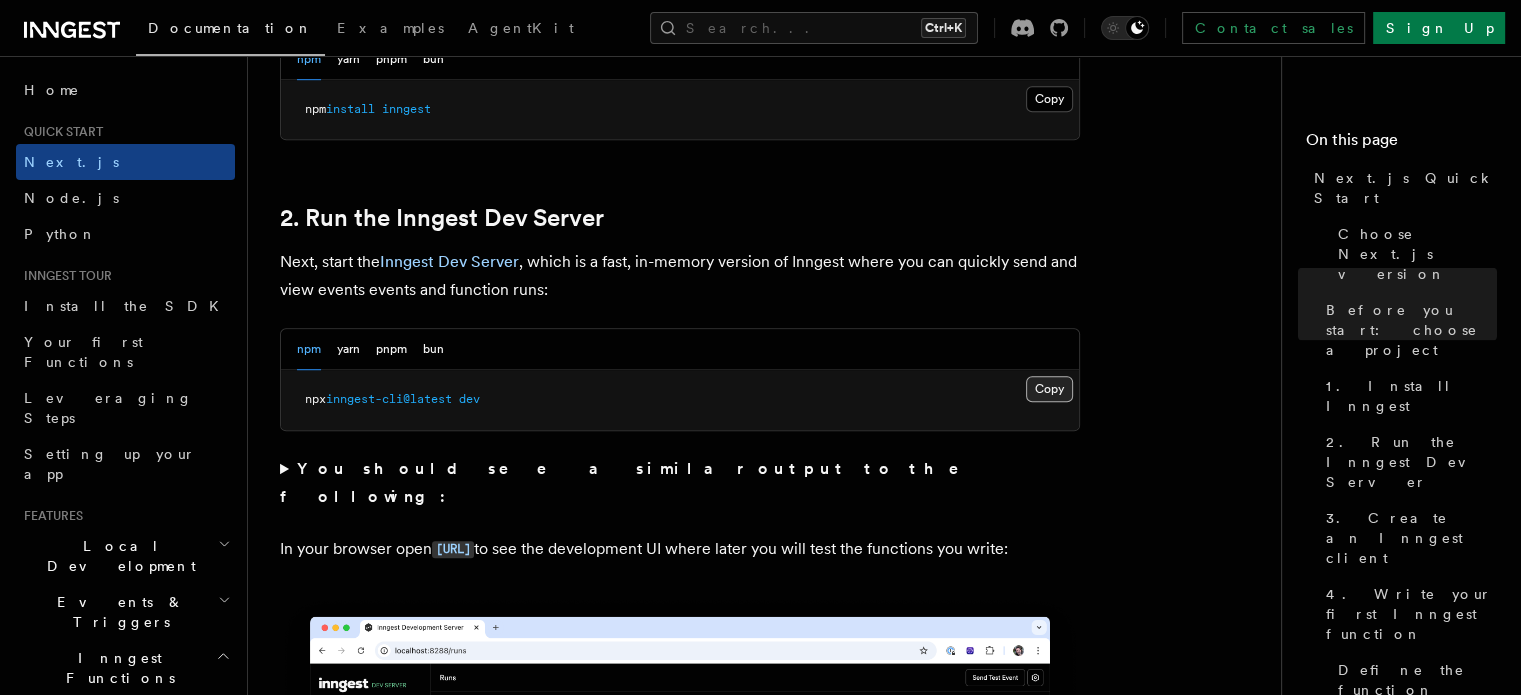 click on "Copy Copied" at bounding box center [1049, 389] 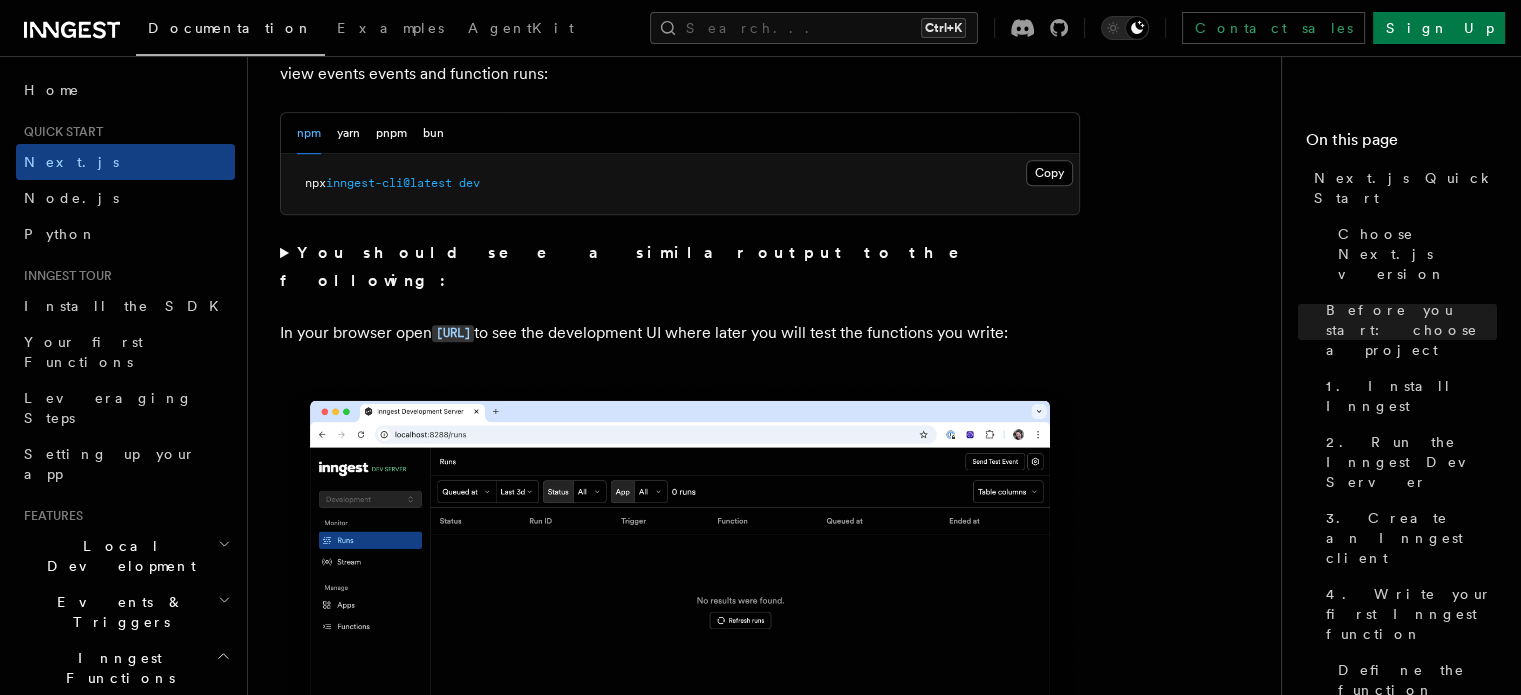 scroll, scrollTop: 1582, scrollLeft: 0, axis: vertical 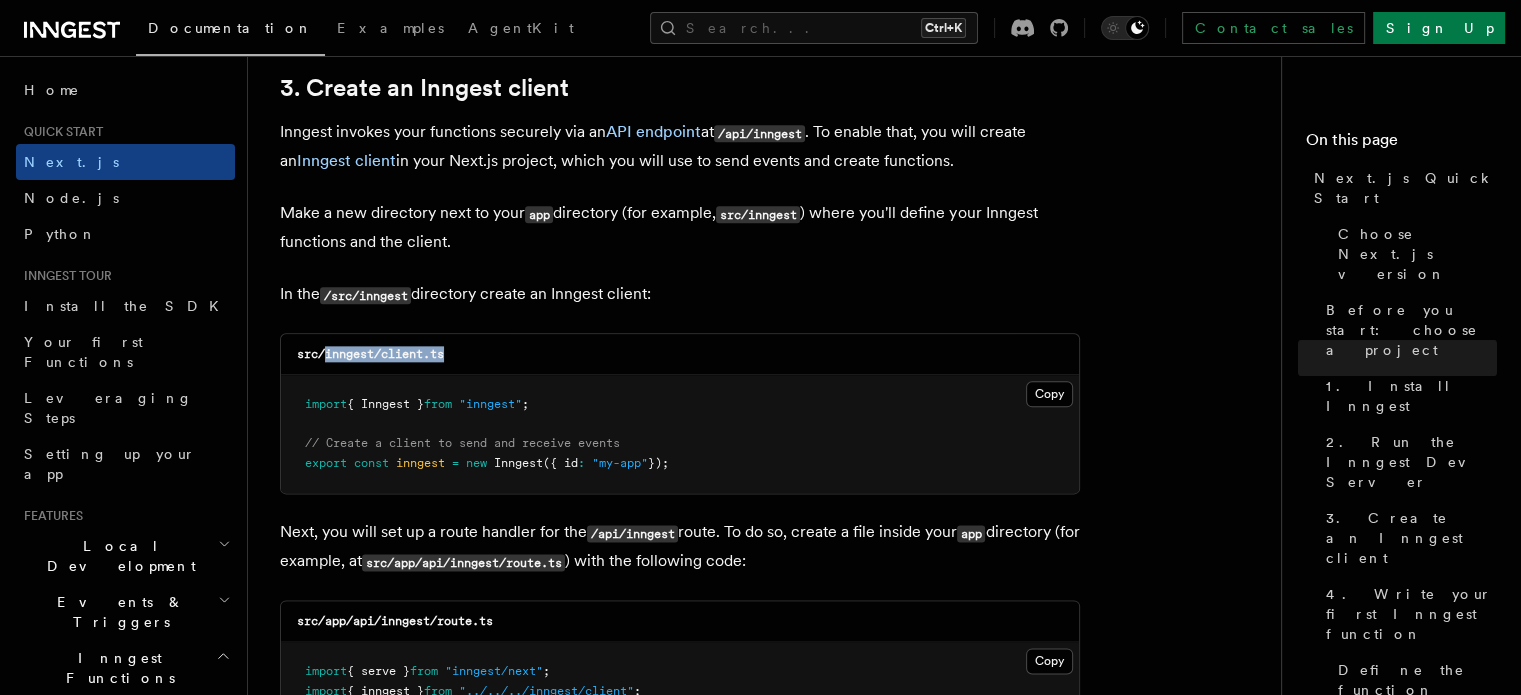 drag, startPoint x: 457, startPoint y: 352, endPoint x: 324, endPoint y: 355, distance: 133.03383 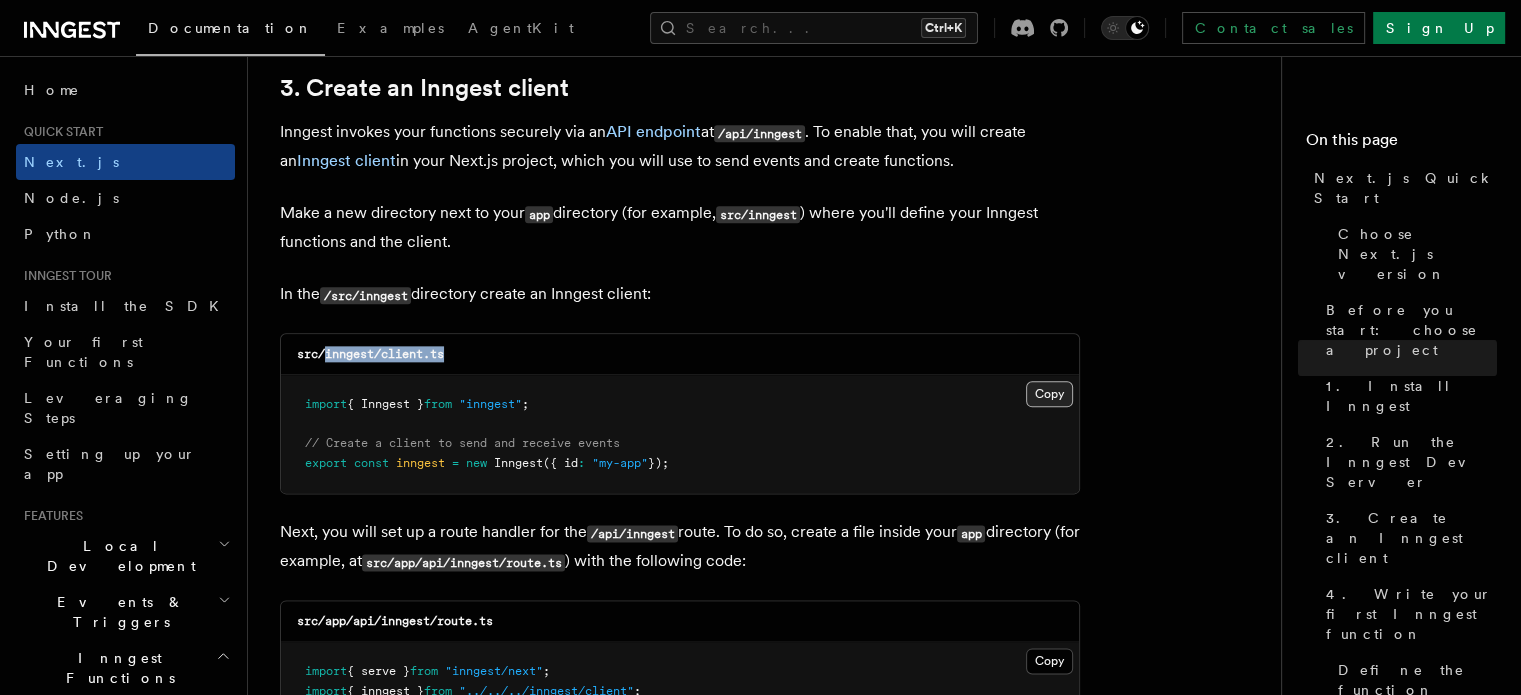 click on "Copy Copied" at bounding box center (1049, 394) 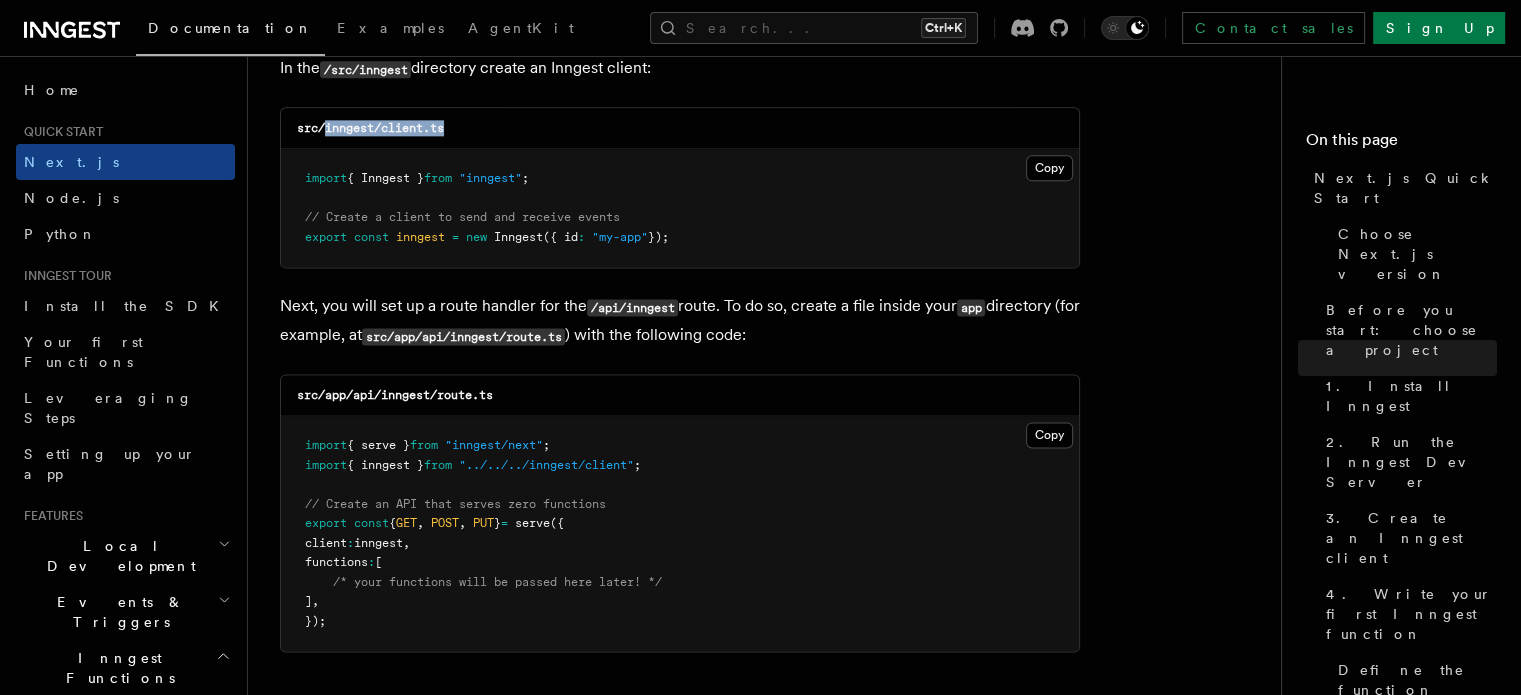 scroll, scrollTop: 2598, scrollLeft: 0, axis: vertical 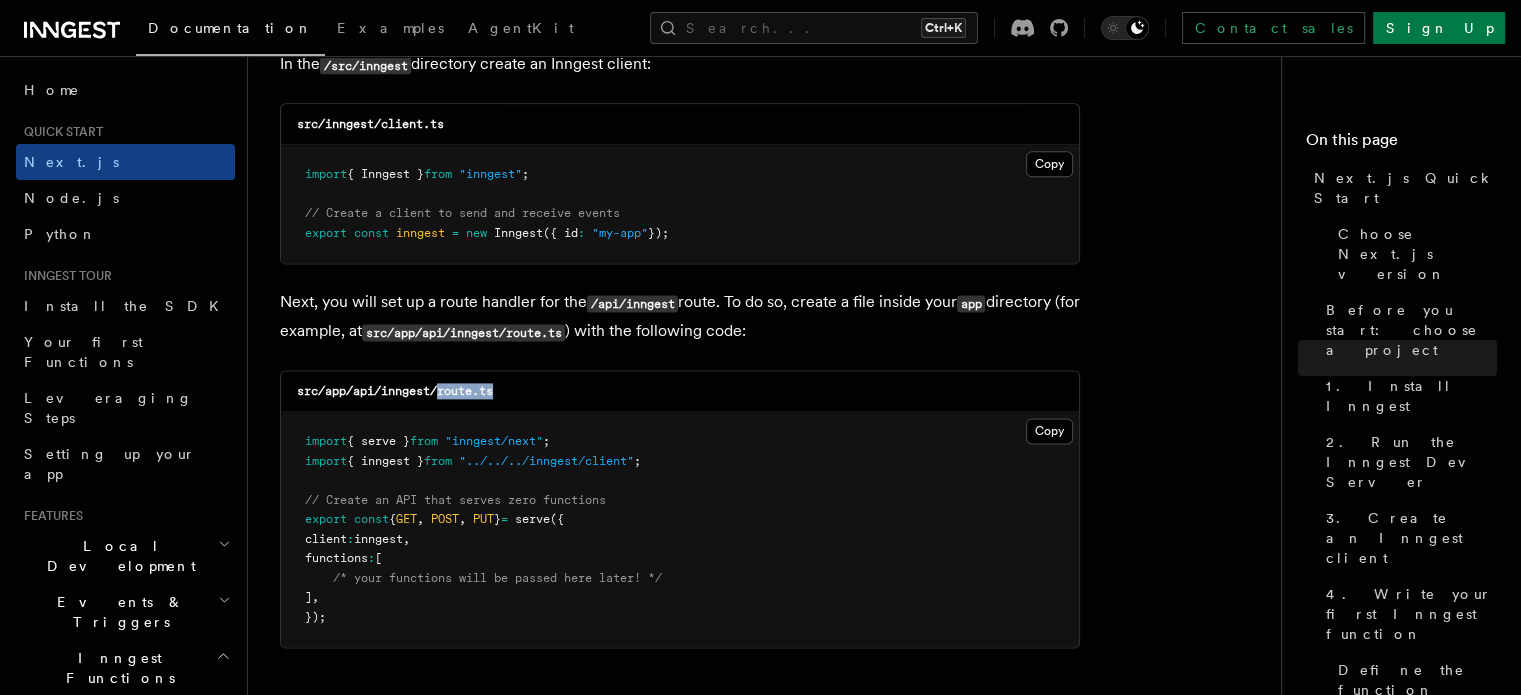 drag, startPoint x: 505, startPoint y: 389, endPoint x: 440, endPoint y: 395, distance: 65.27634 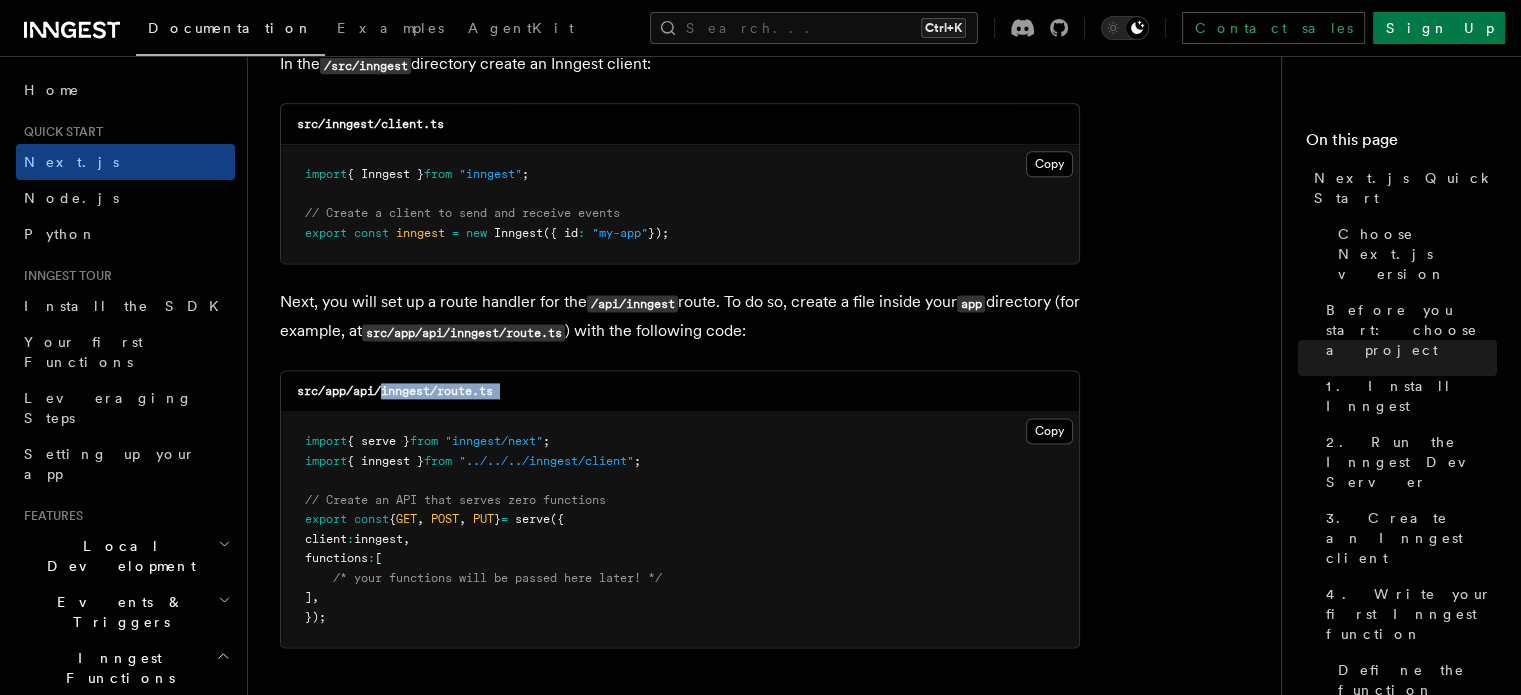 drag, startPoint x: 504, startPoint y: 391, endPoint x: 389, endPoint y: 399, distance: 115.27792 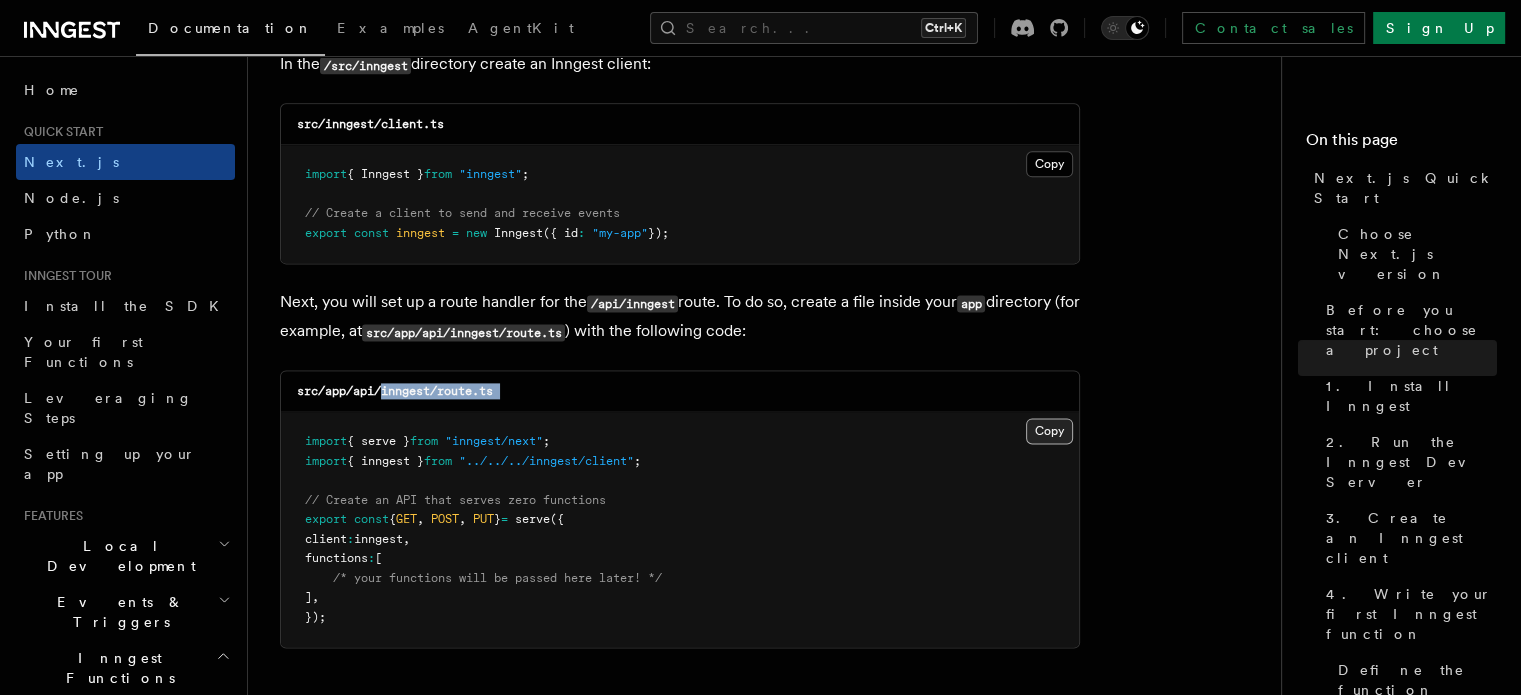 click on "Copy Copied" at bounding box center (1049, 431) 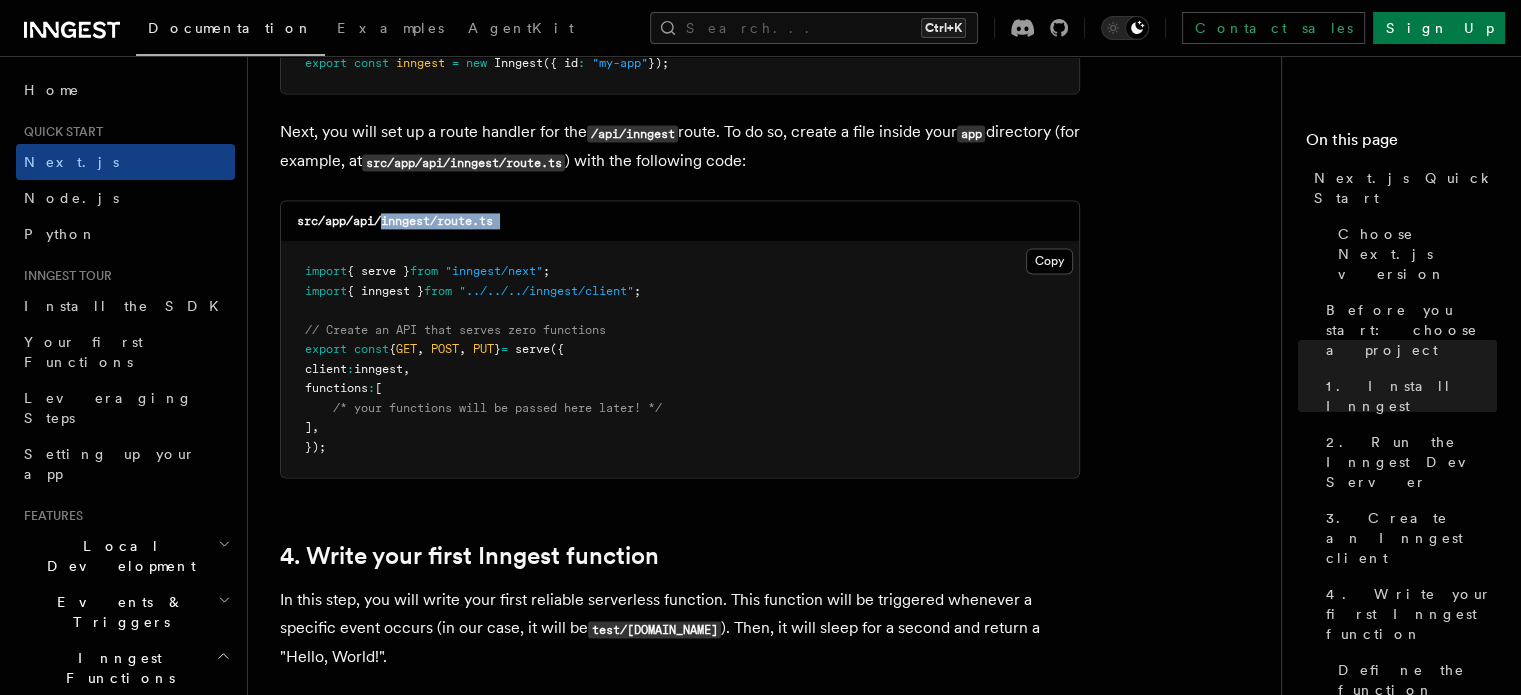 scroll, scrollTop: 2839, scrollLeft: 0, axis: vertical 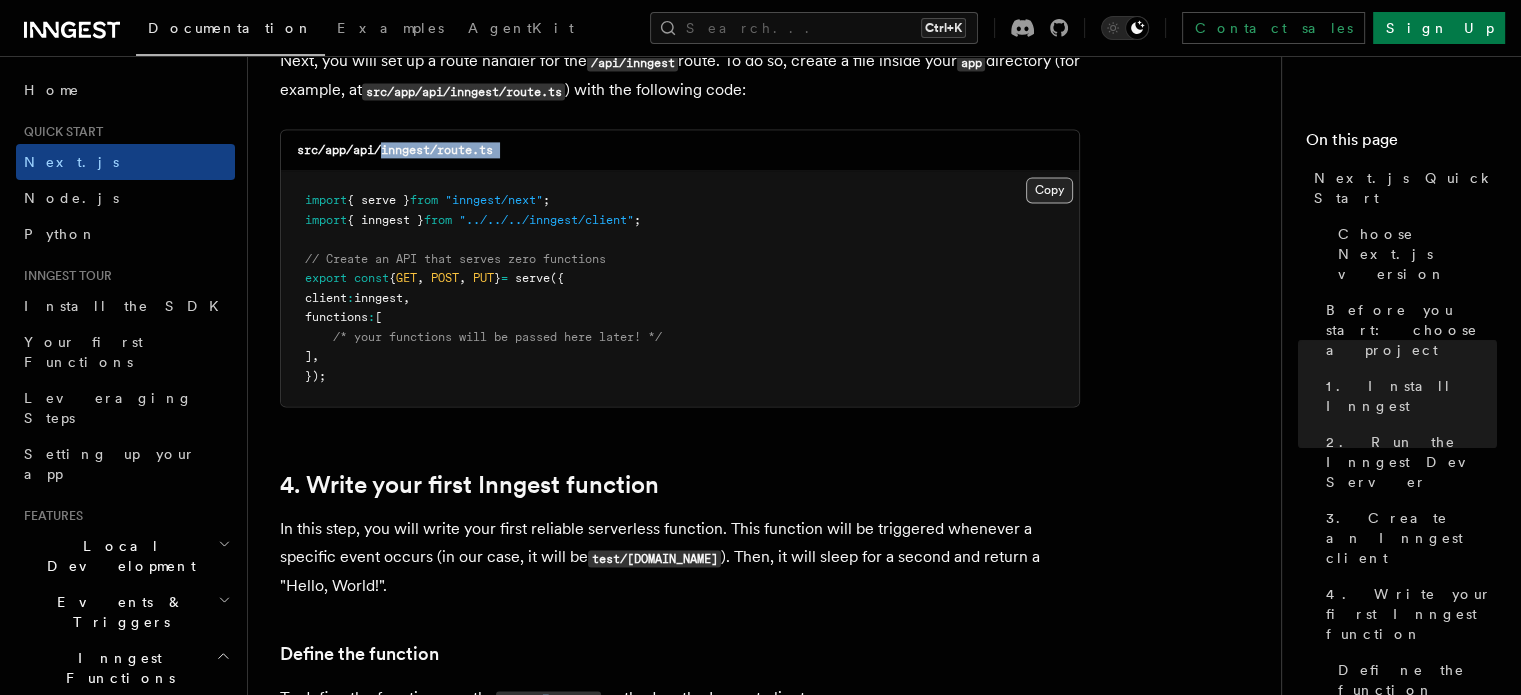 click on "Copy Copied" at bounding box center [1049, 190] 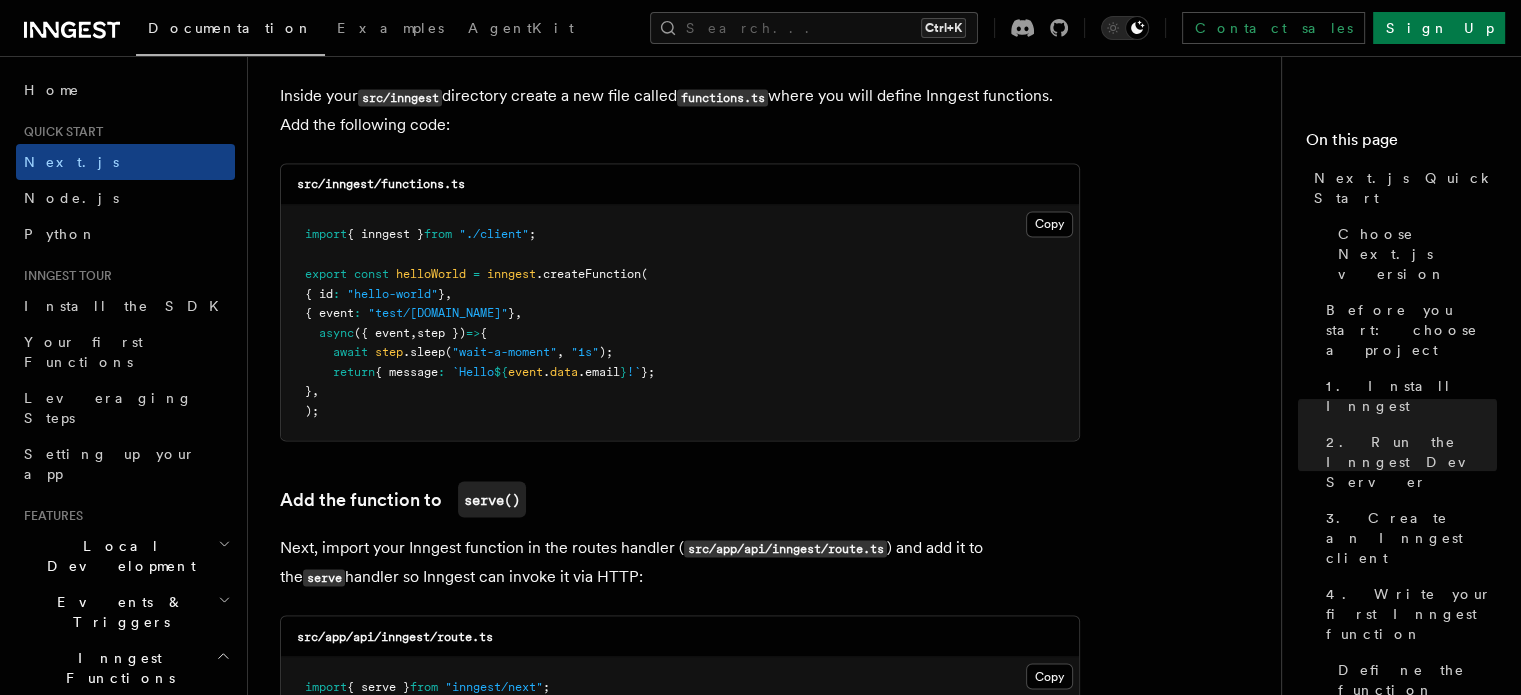 scroll, scrollTop: 3552, scrollLeft: 0, axis: vertical 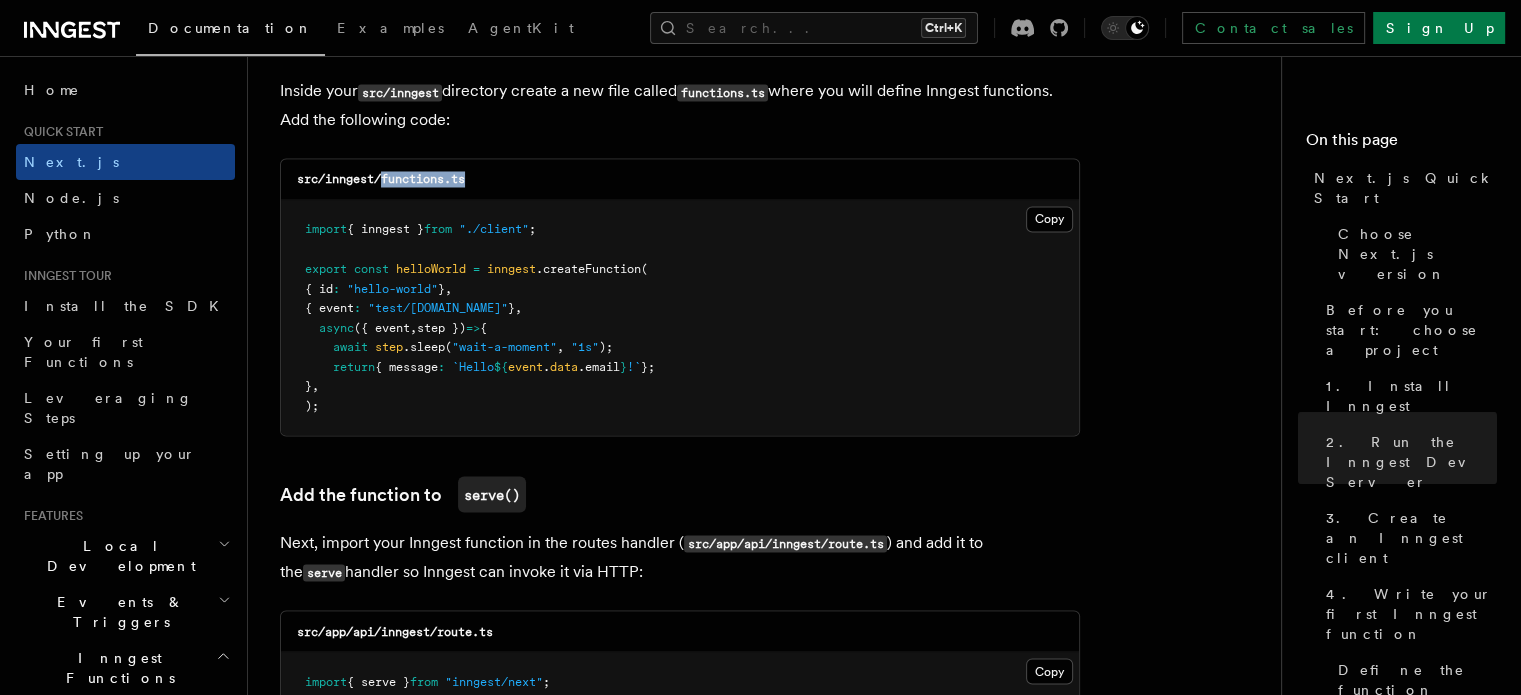 drag, startPoint x: 475, startPoint y: 183, endPoint x: 381, endPoint y: 183, distance: 94 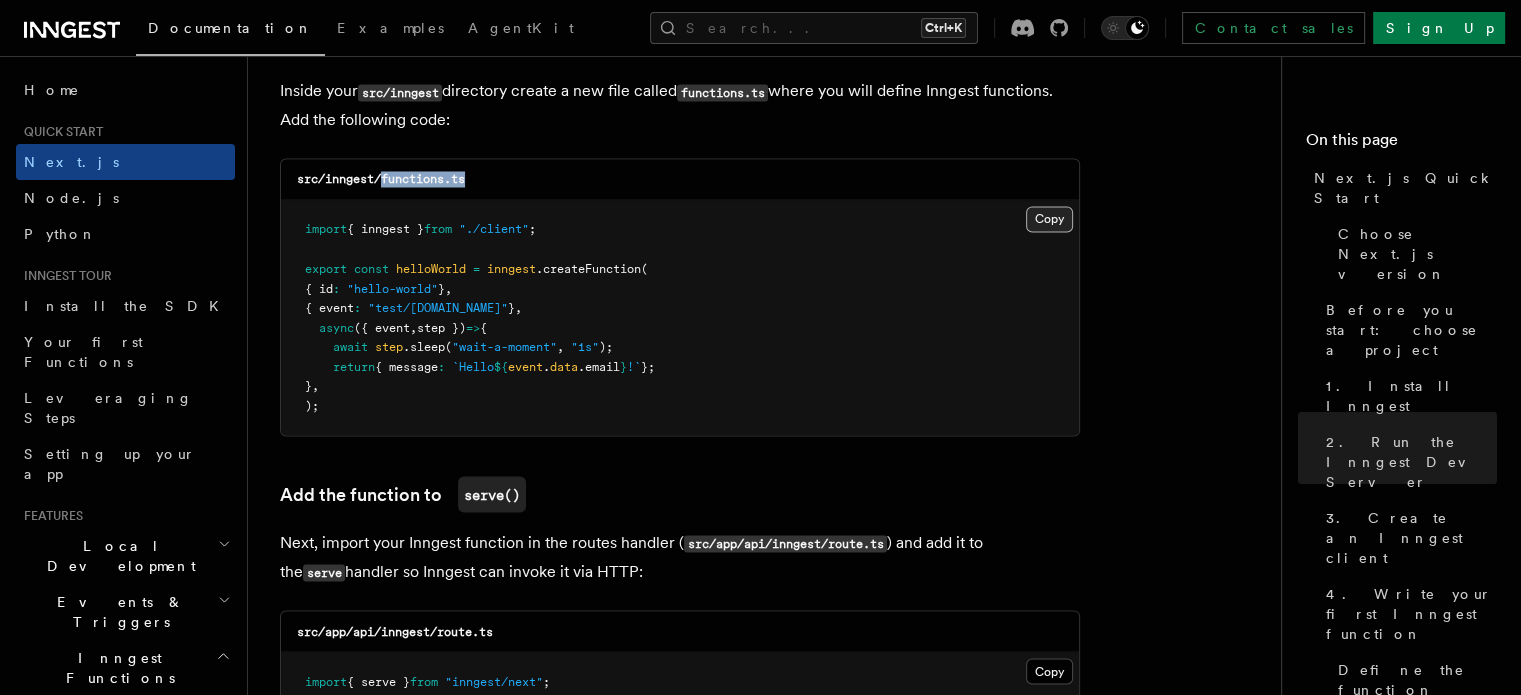 click on "Copy Copied" at bounding box center [1049, 219] 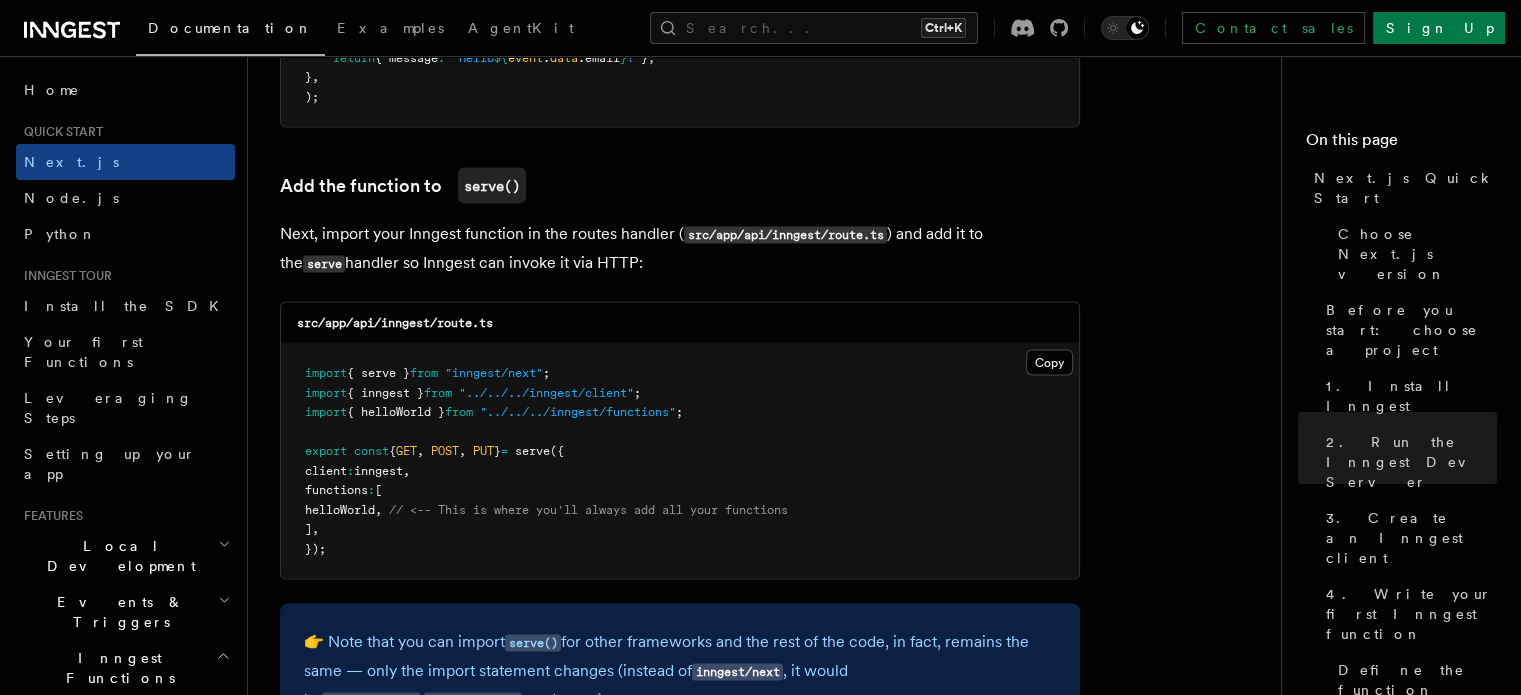 scroll, scrollTop: 3959, scrollLeft: 0, axis: vertical 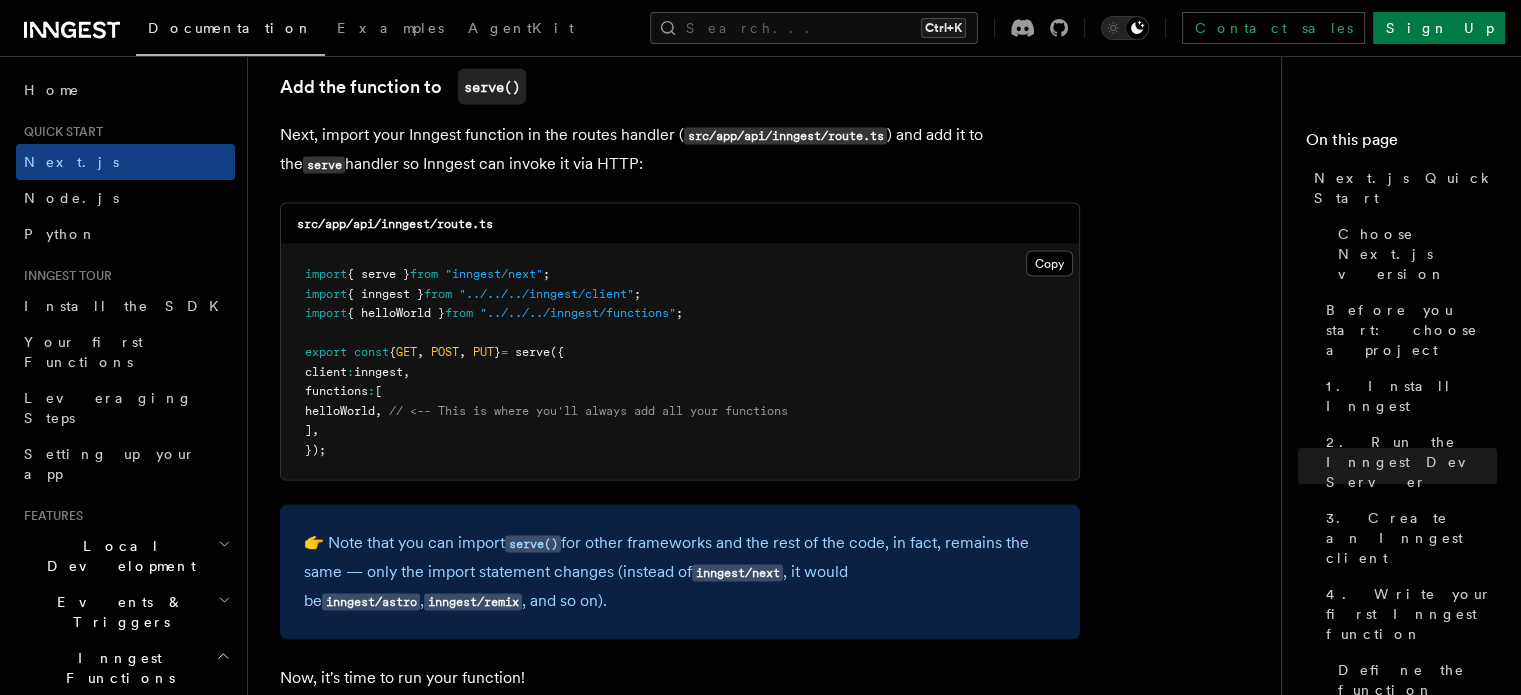 drag, startPoint x: 405, startPoint y: 412, endPoint x: 334, endPoint y: 413, distance: 71.00704 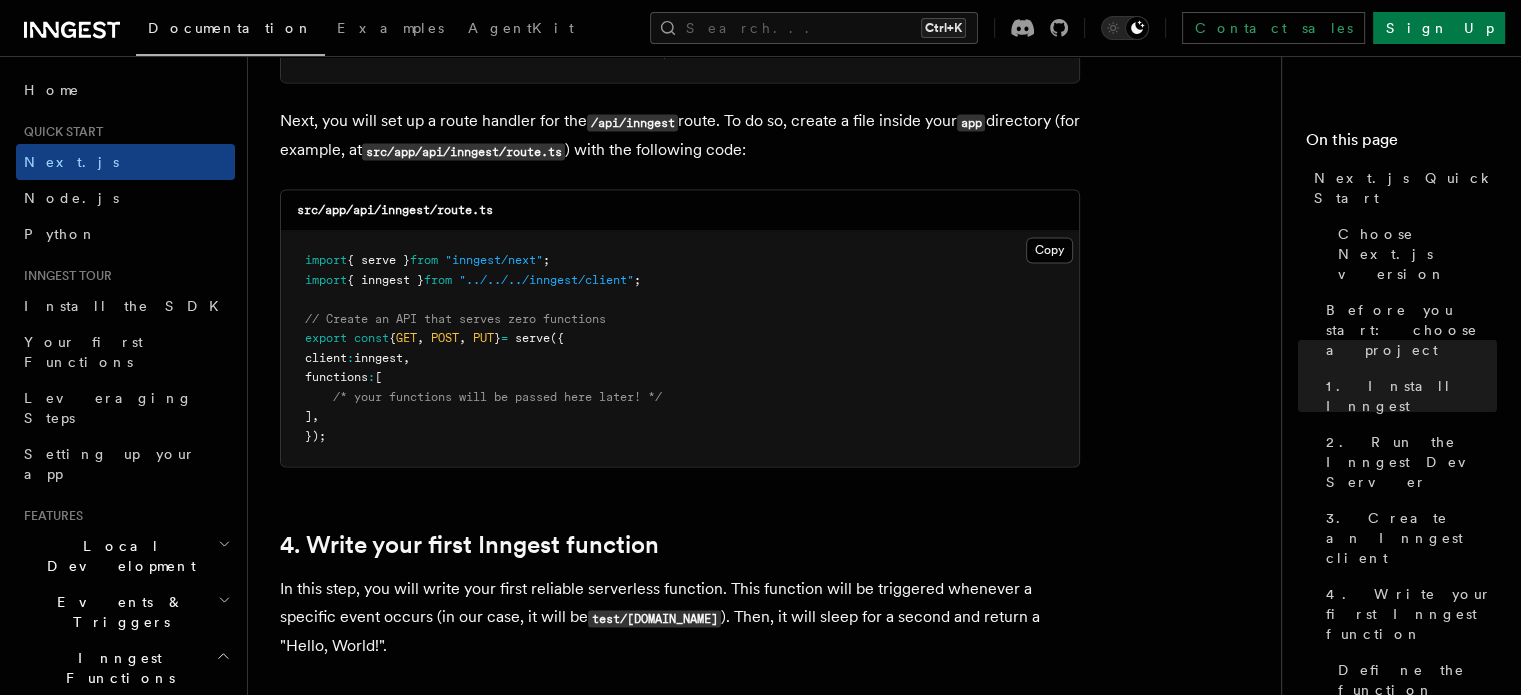 scroll, scrollTop: 2708, scrollLeft: 0, axis: vertical 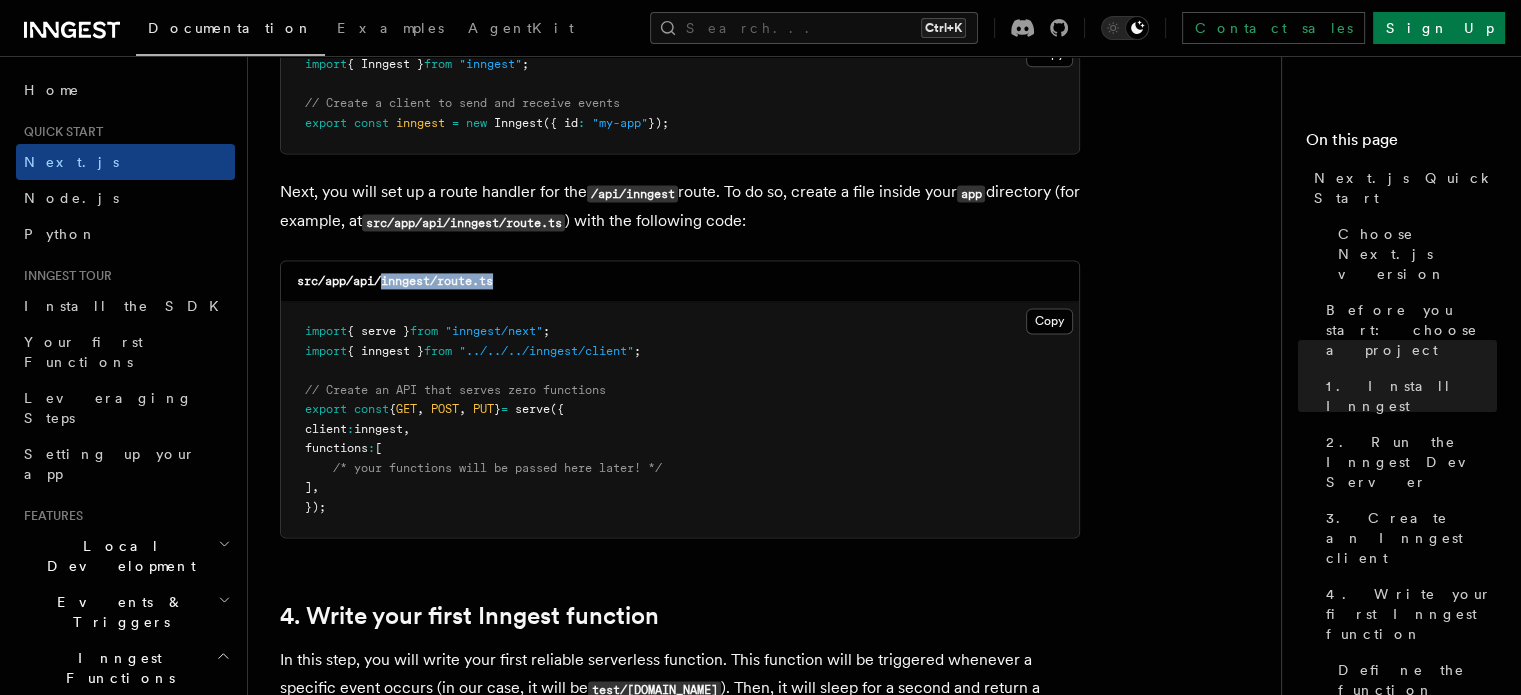 drag, startPoint x: 499, startPoint y: 278, endPoint x: 384, endPoint y: 277, distance: 115.00435 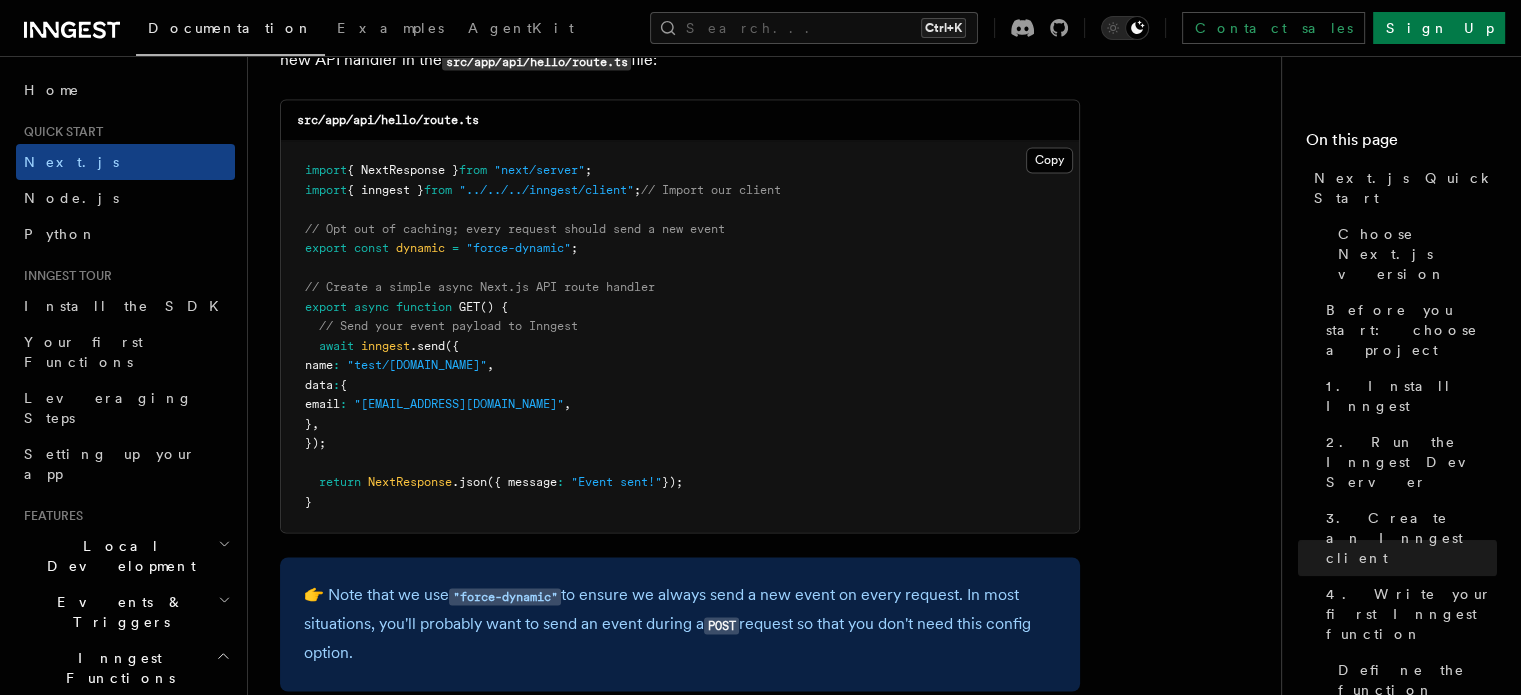 scroll, scrollTop: 10554, scrollLeft: 0, axis: vertical 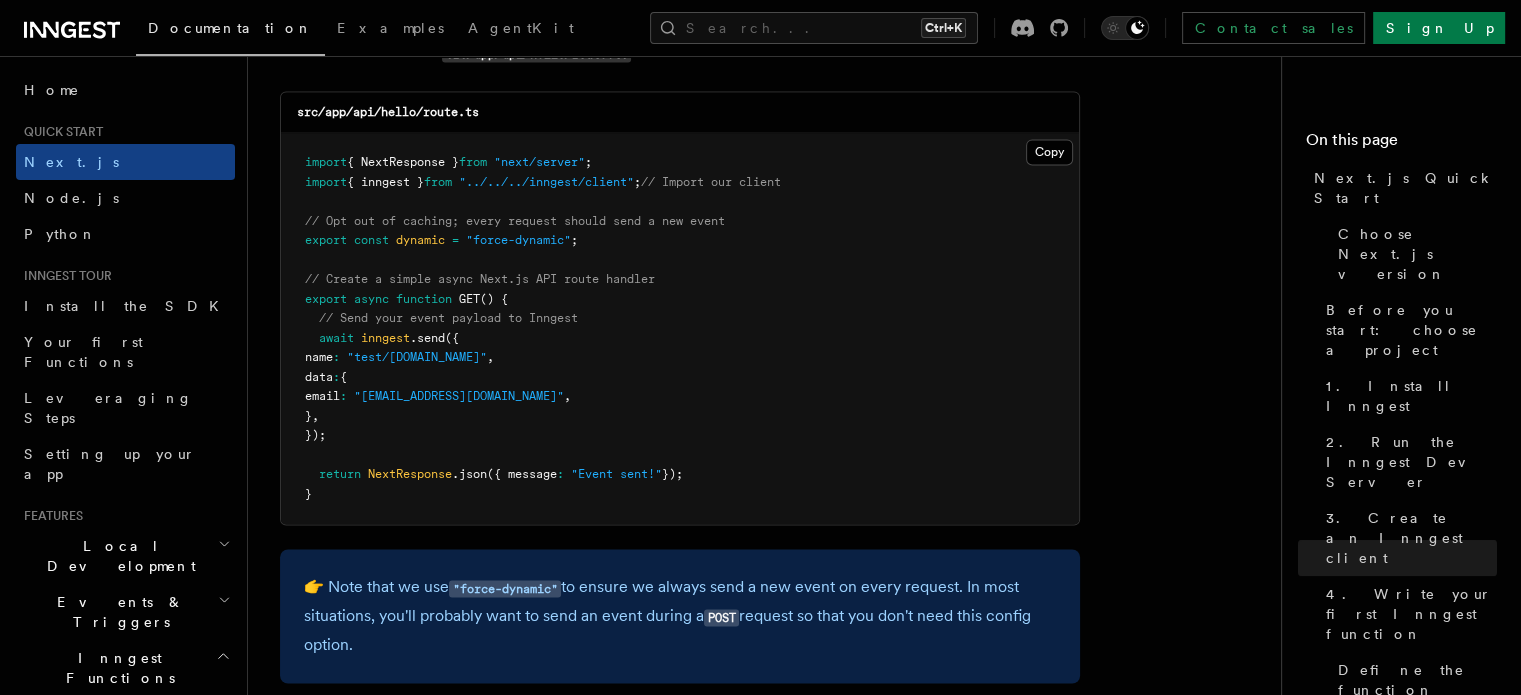 drag, startPoint x: 317, startPoint y: 346, endPoint x: 355, endPoint y: 441, distance: 102.31813 